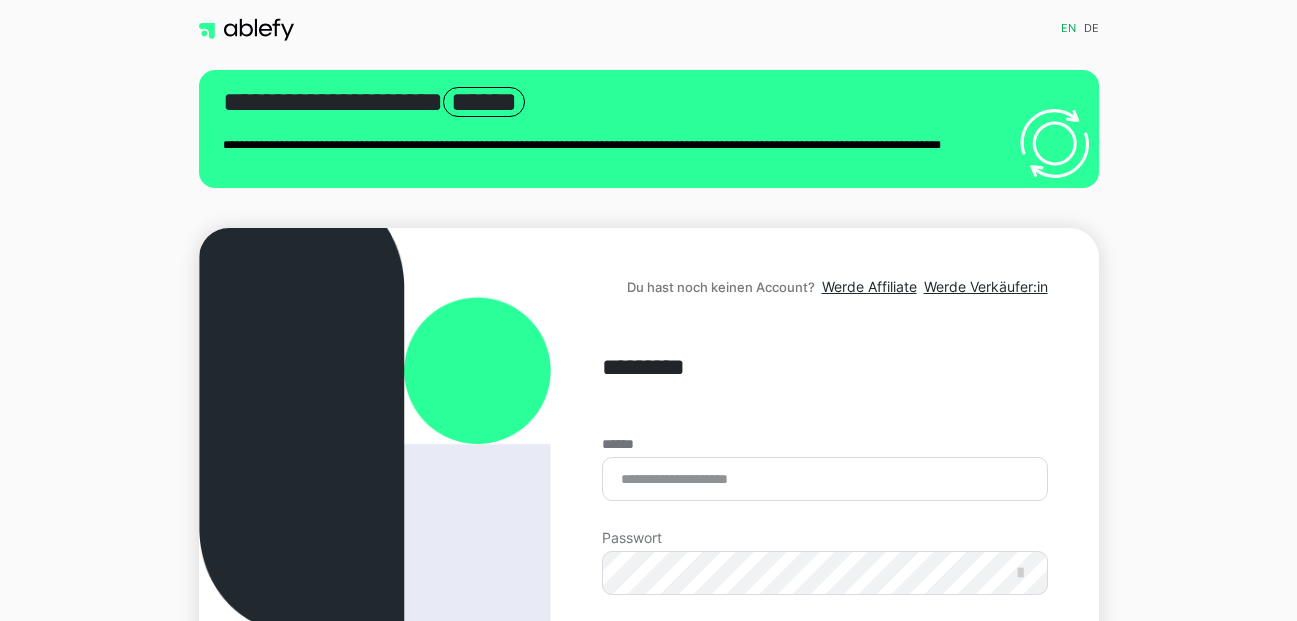 scroll, scrollTop: 0, scrollLeft: 0, axis: both 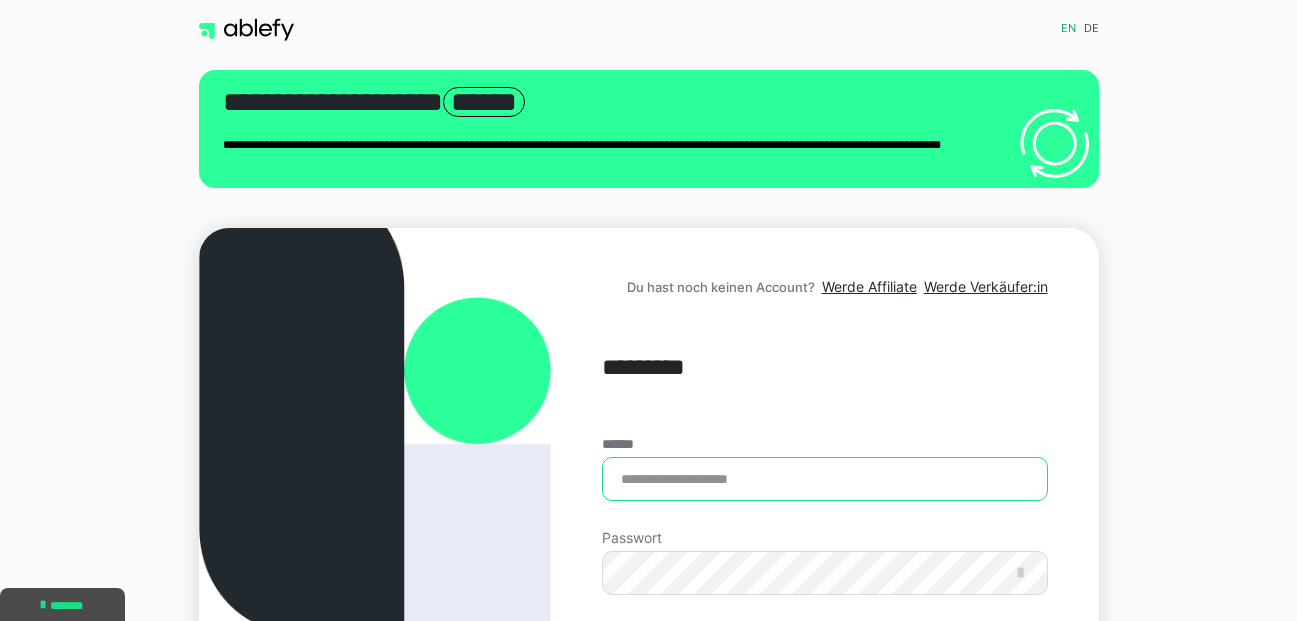 click on "******" at bounding box center [824, 479] 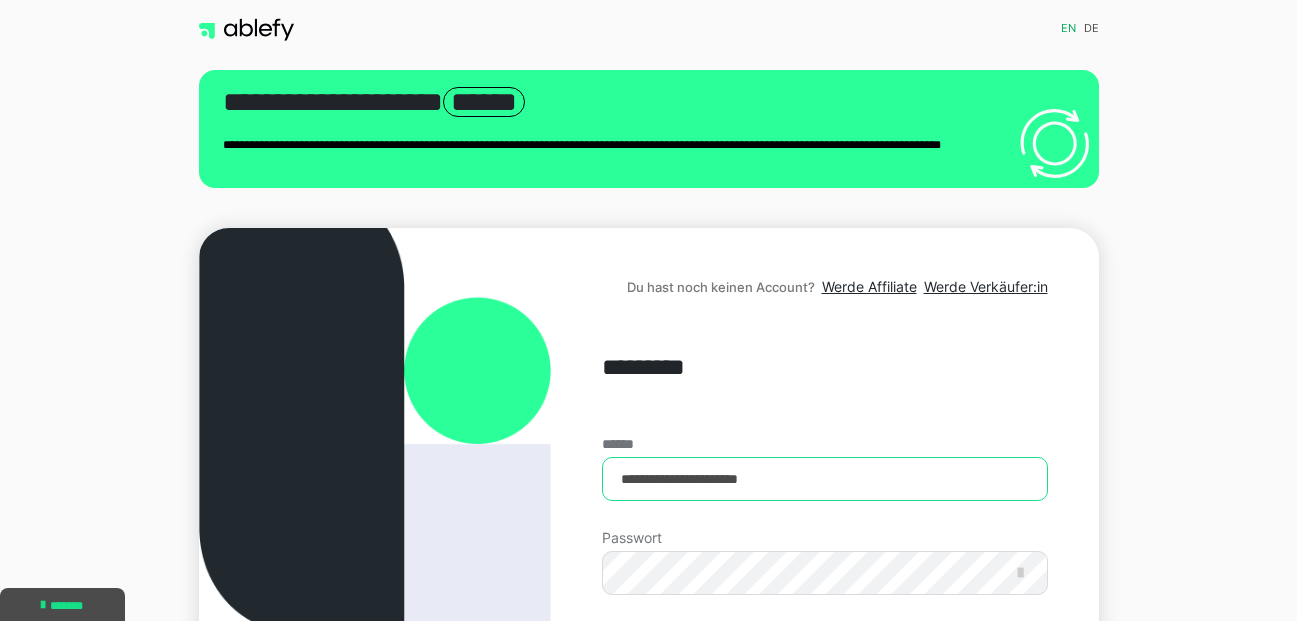 type on "**********" 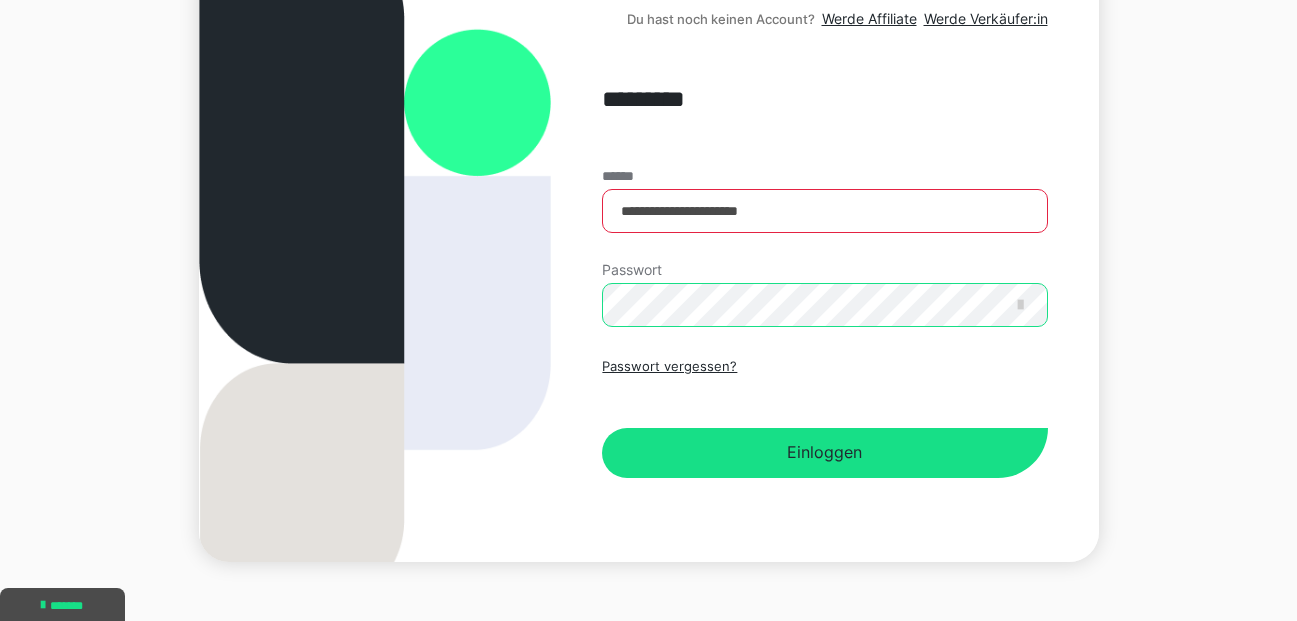 scroll, scrollTop: 297, scrollLeft: 0, axis: vertical 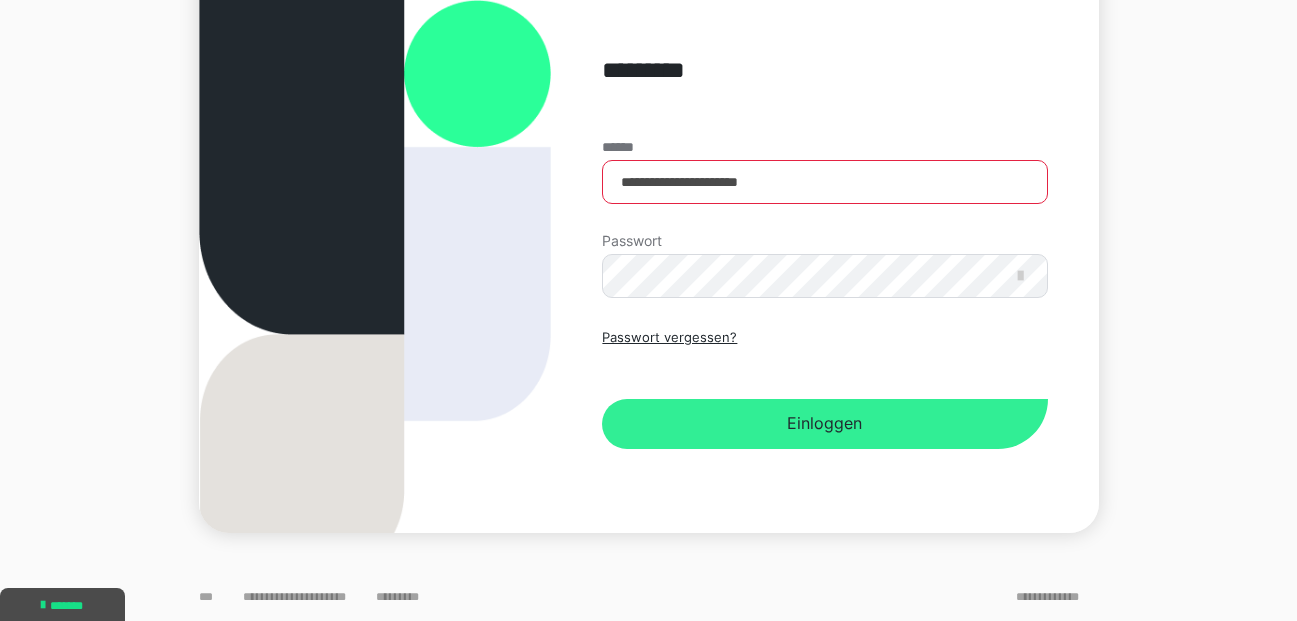 click on "Einloggen" at bounding box center [824, 424] 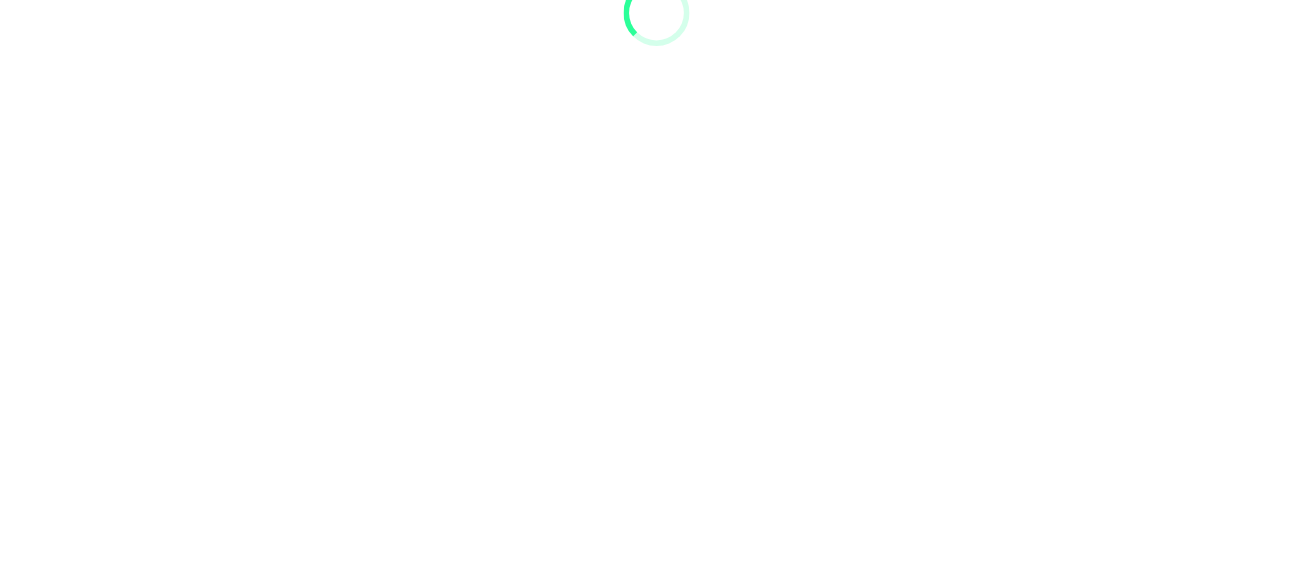 scroll, scrollTop: 0, scrollLeft: 0, axis: both 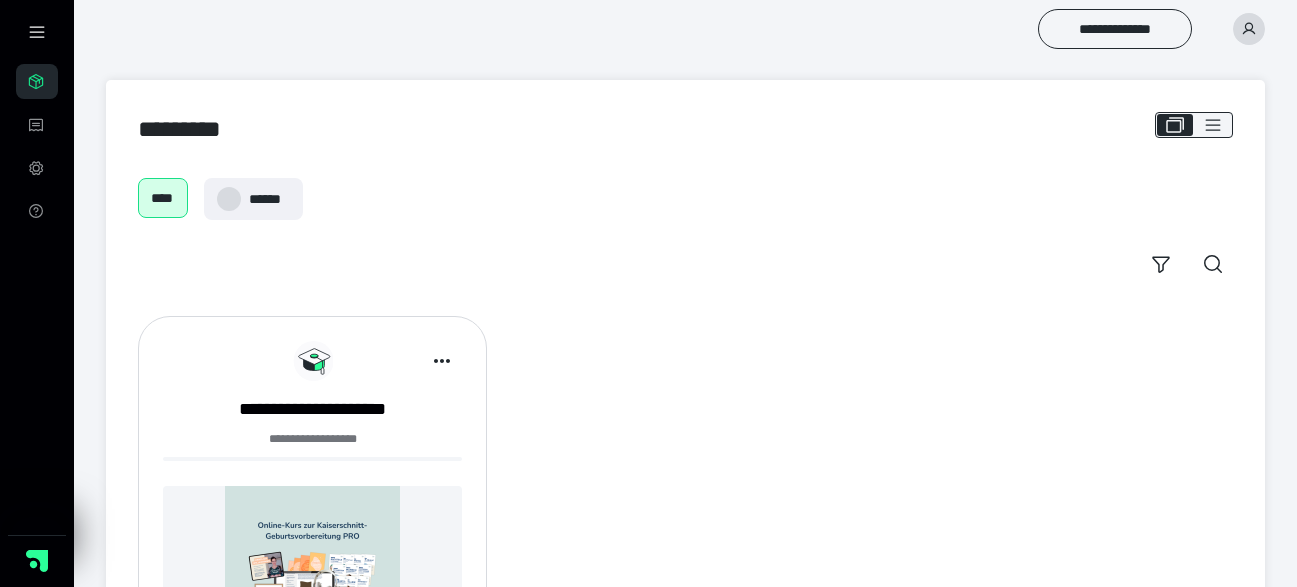 click at bounding box center [312, 573] 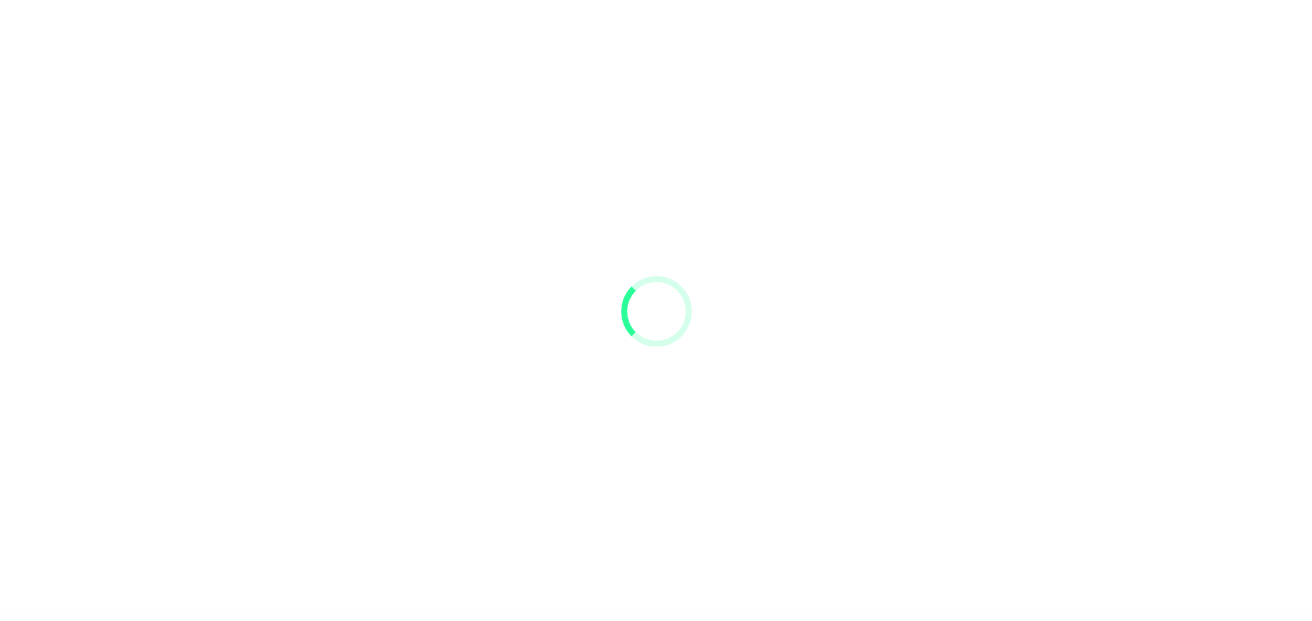 scroll, scrollTop: 0, scrollLeft: 0, axis: both 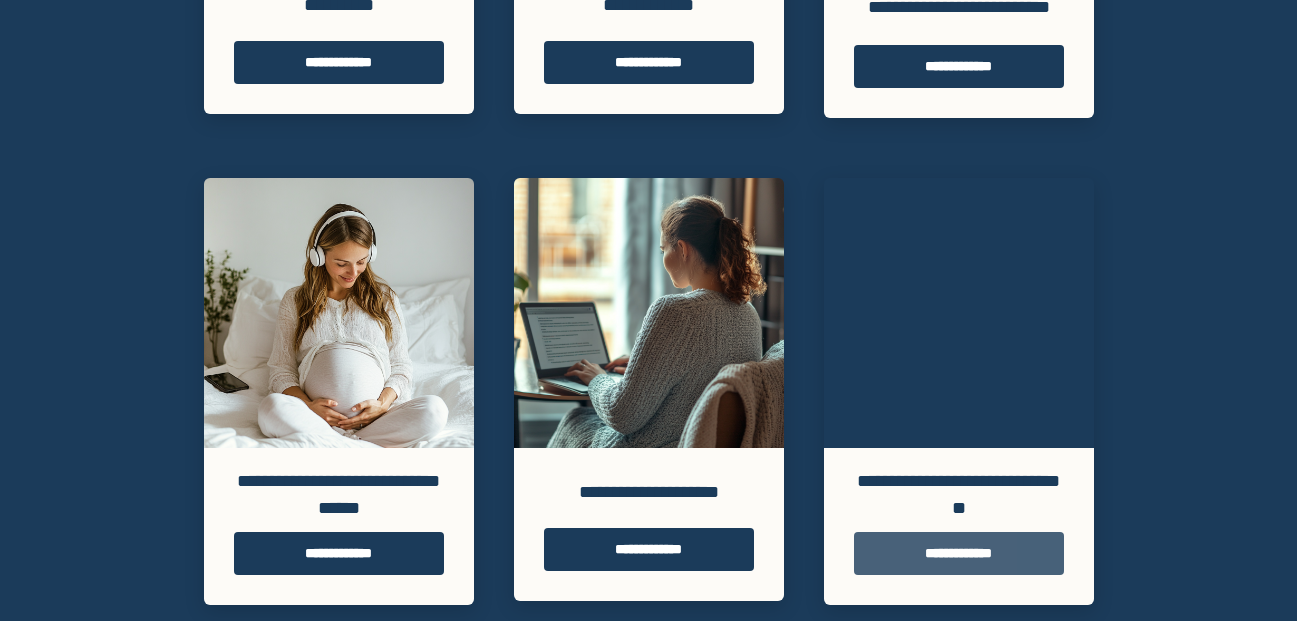 click on "**********" at bounding box center [959, 553] 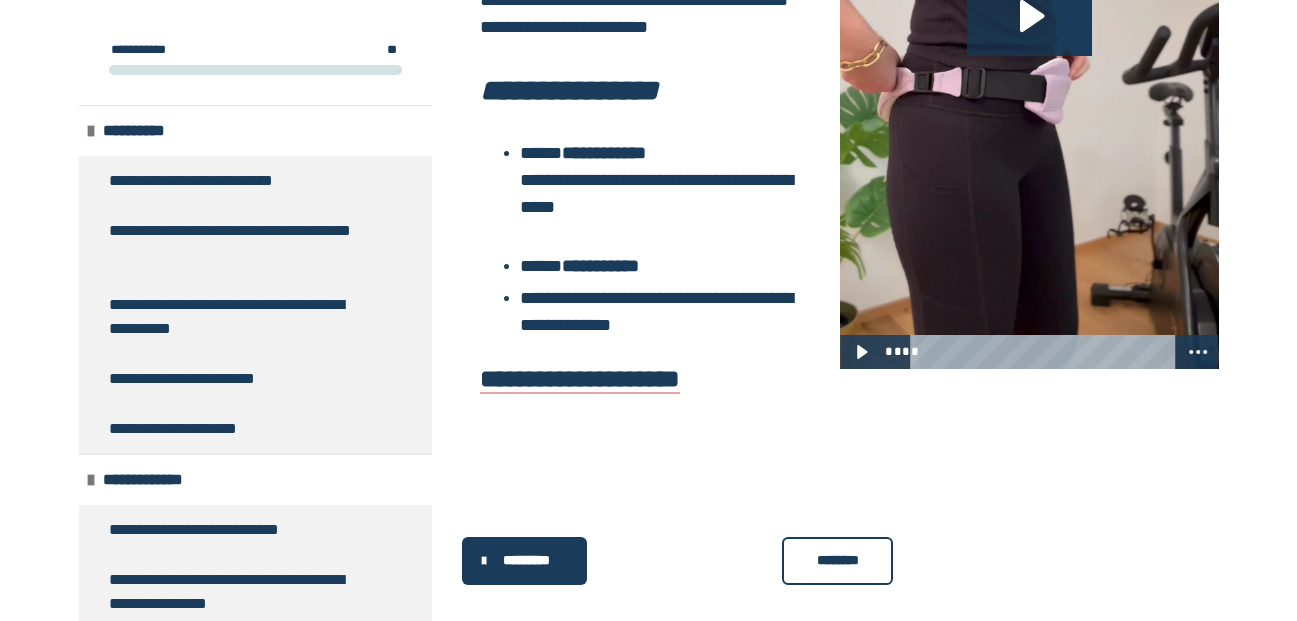 scroll, scrollTop: 775, scrollLeft: 0, axis: vertical 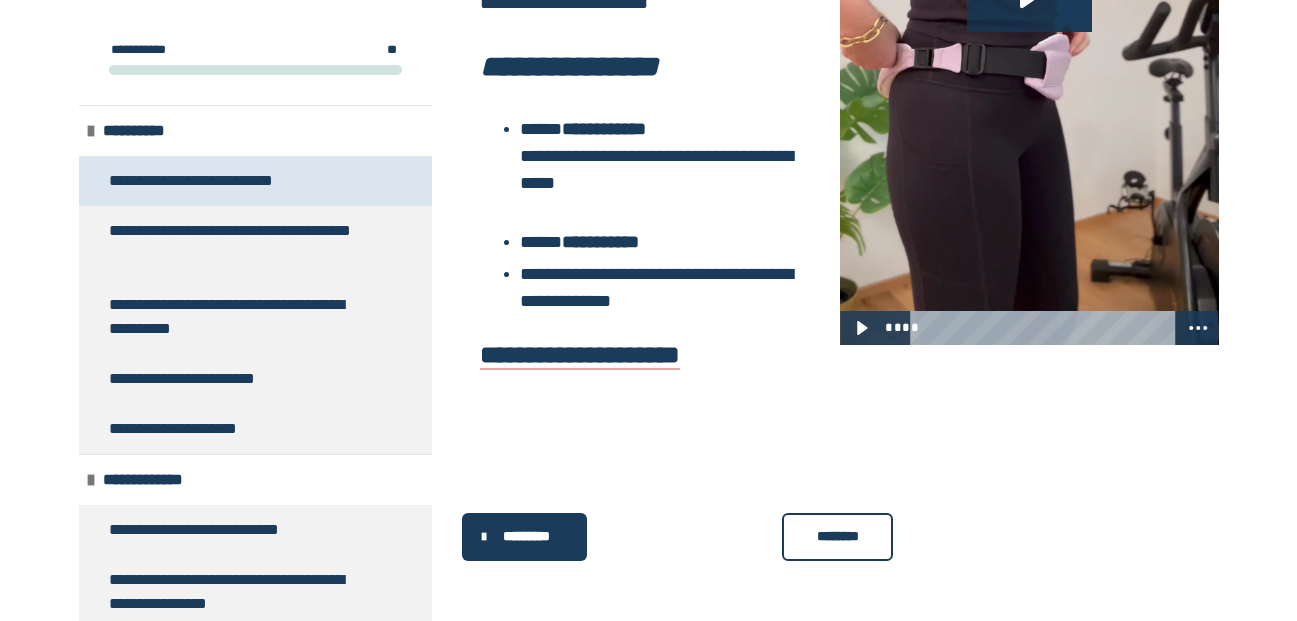 click on "**********" at bounding box center (216, 181) 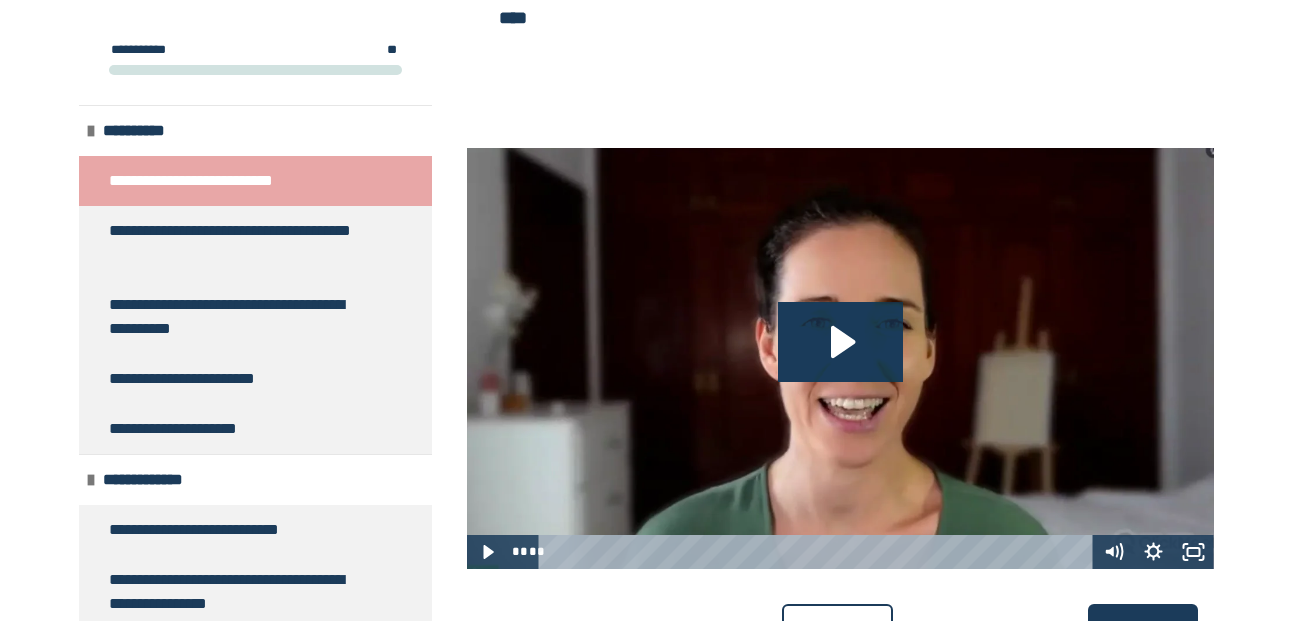 scroll, scrollTop: 971, scrollLeft: 0, axis: vertical 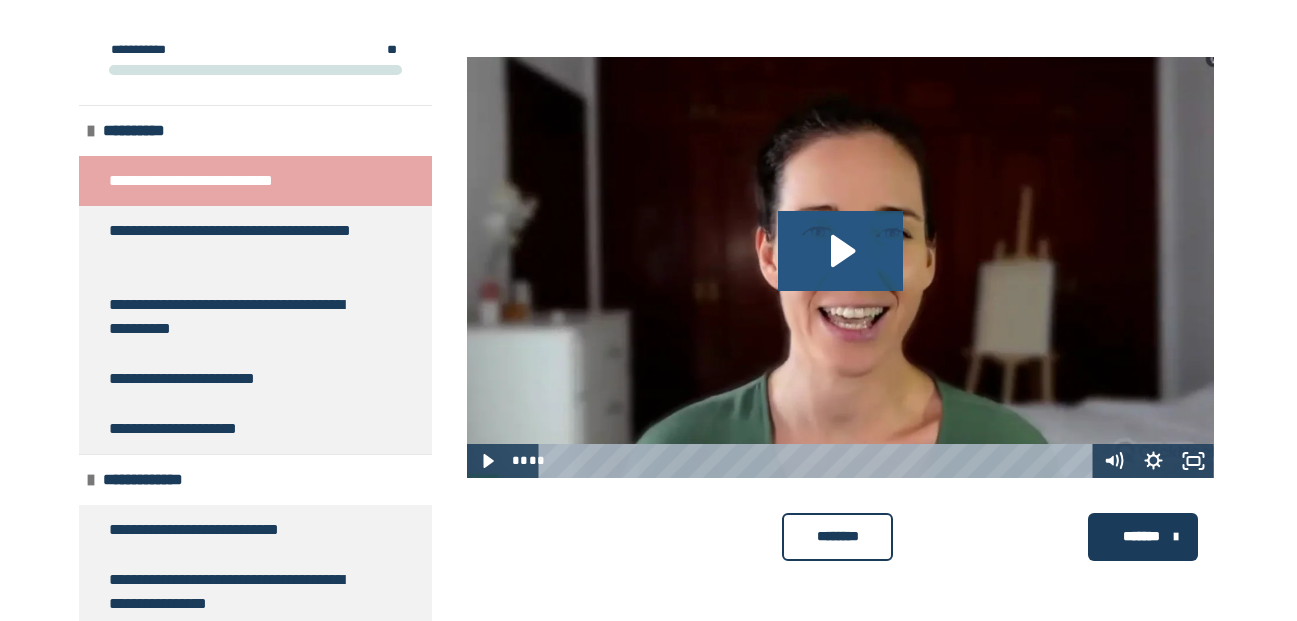 click 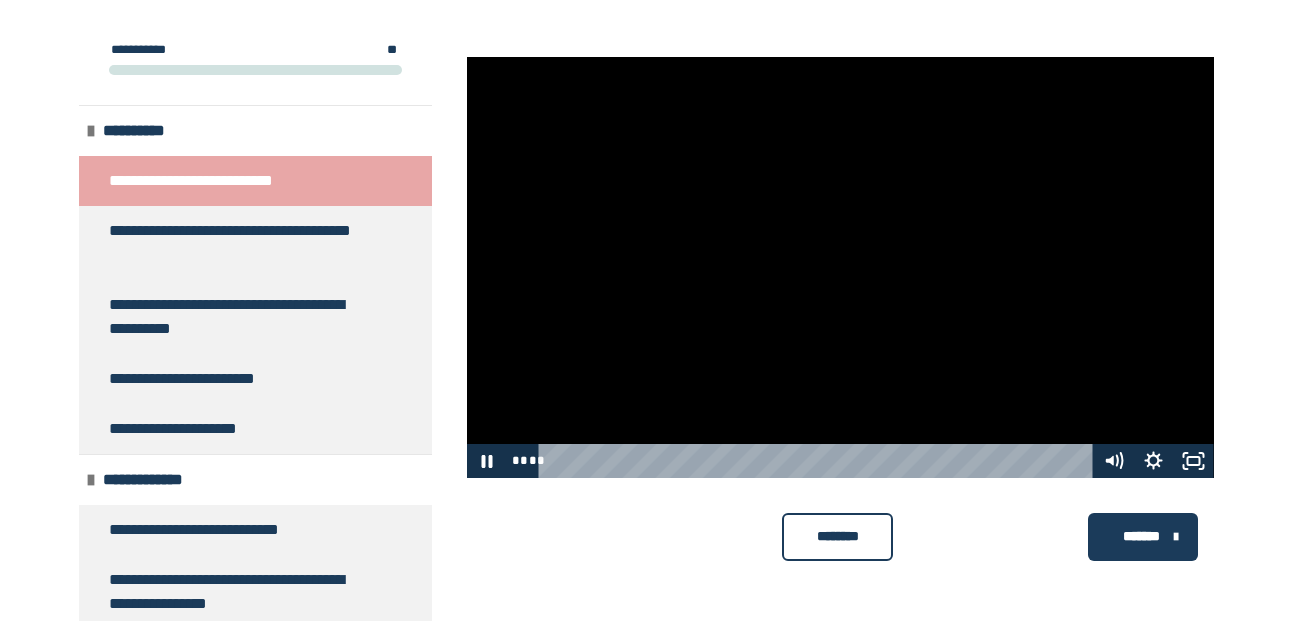 click at bounding box center (840, 267) 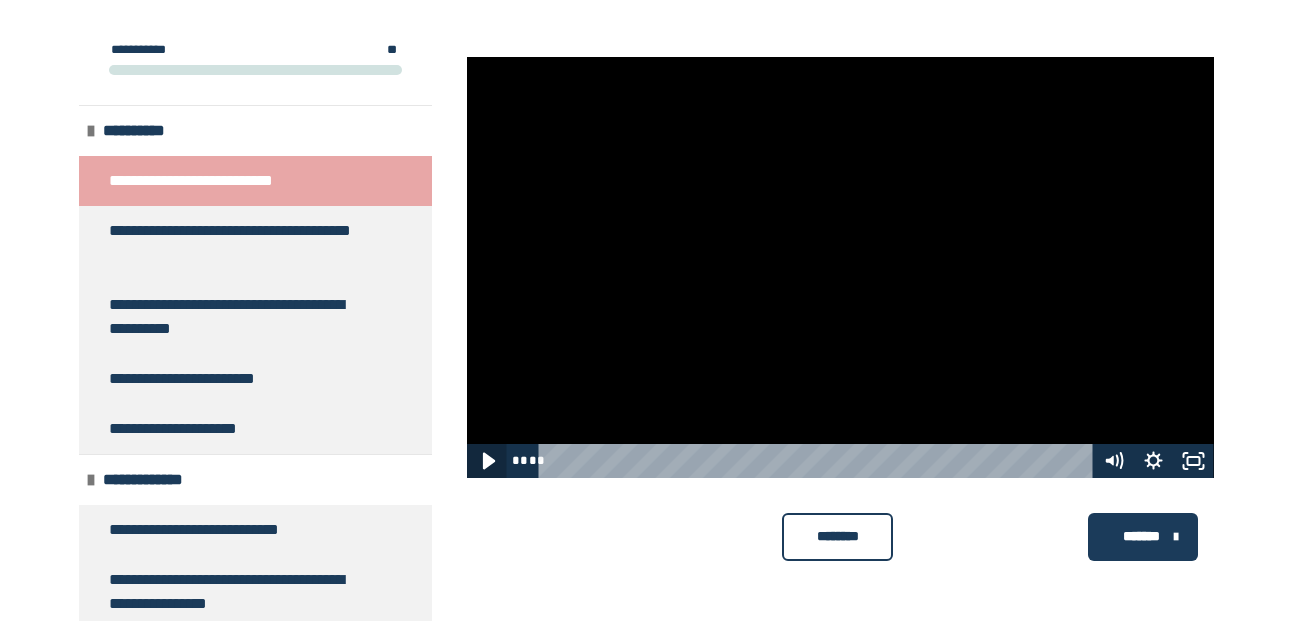 click 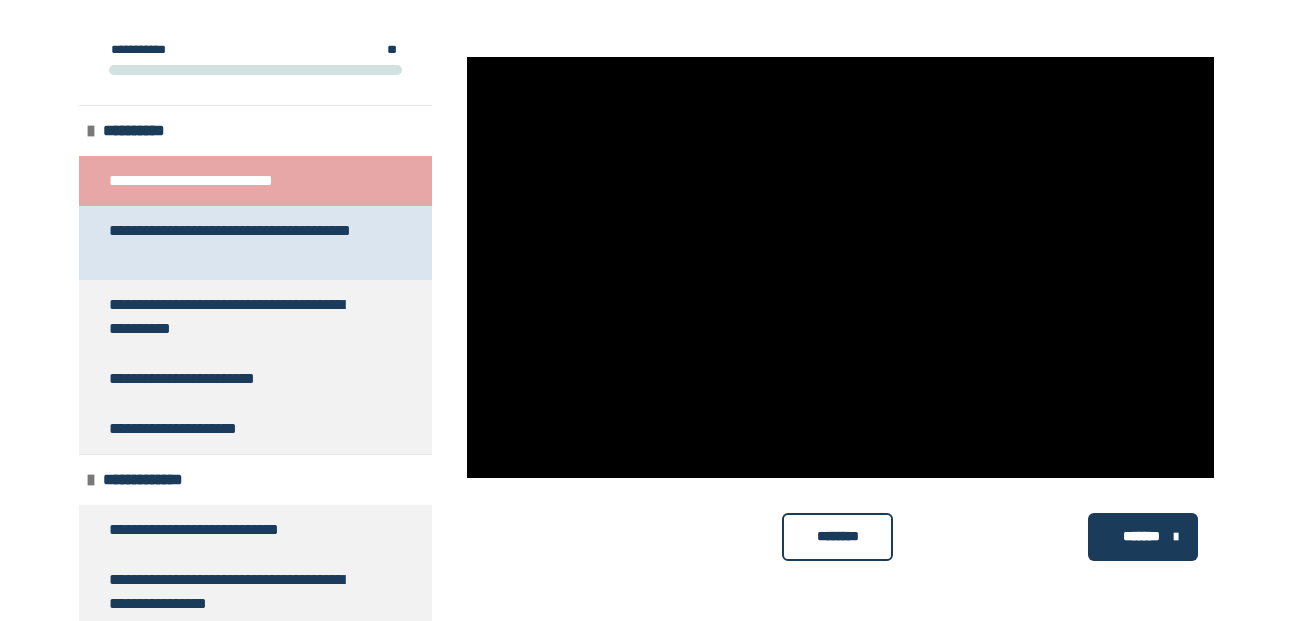 click on "**********" at bounding box center [240, 243] 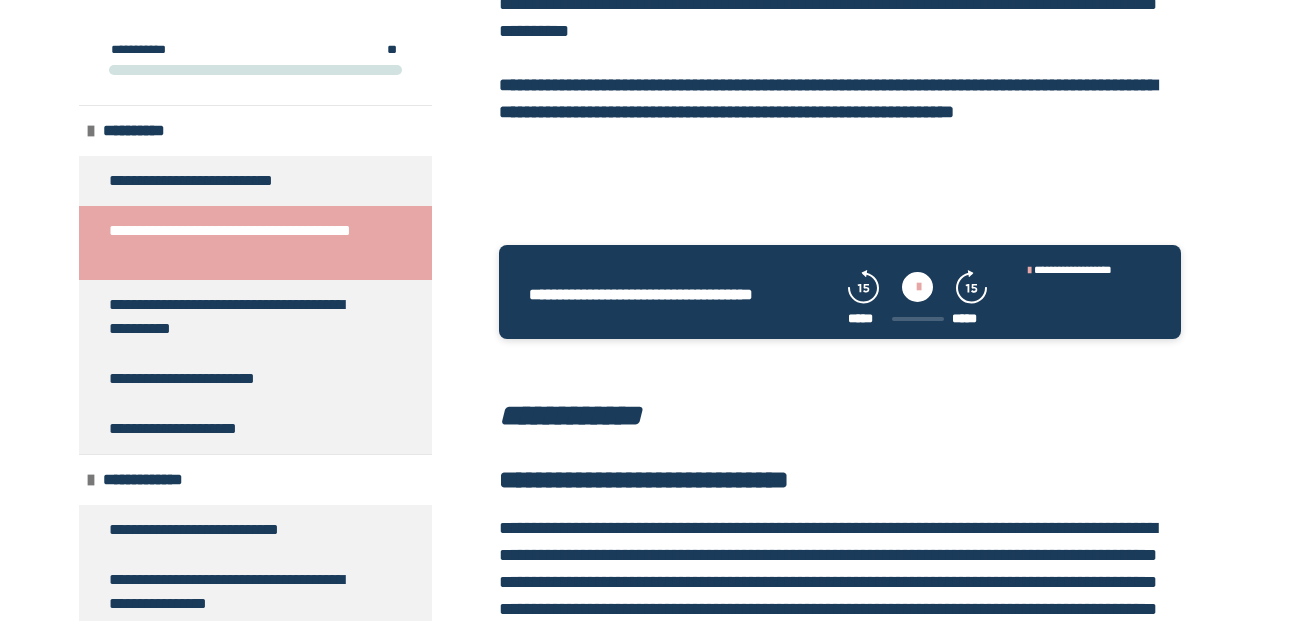 scroll, scrollTop: 567, scrollLeft: 0, axis: vertical 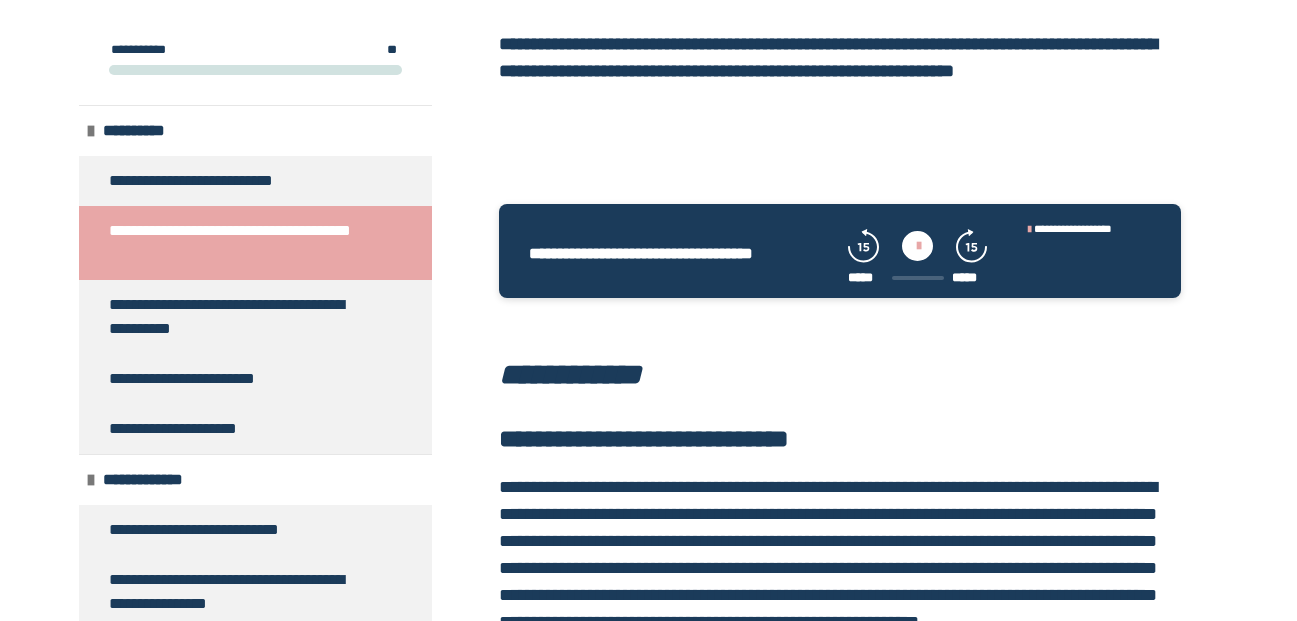 click at bounding box center [917, 246] 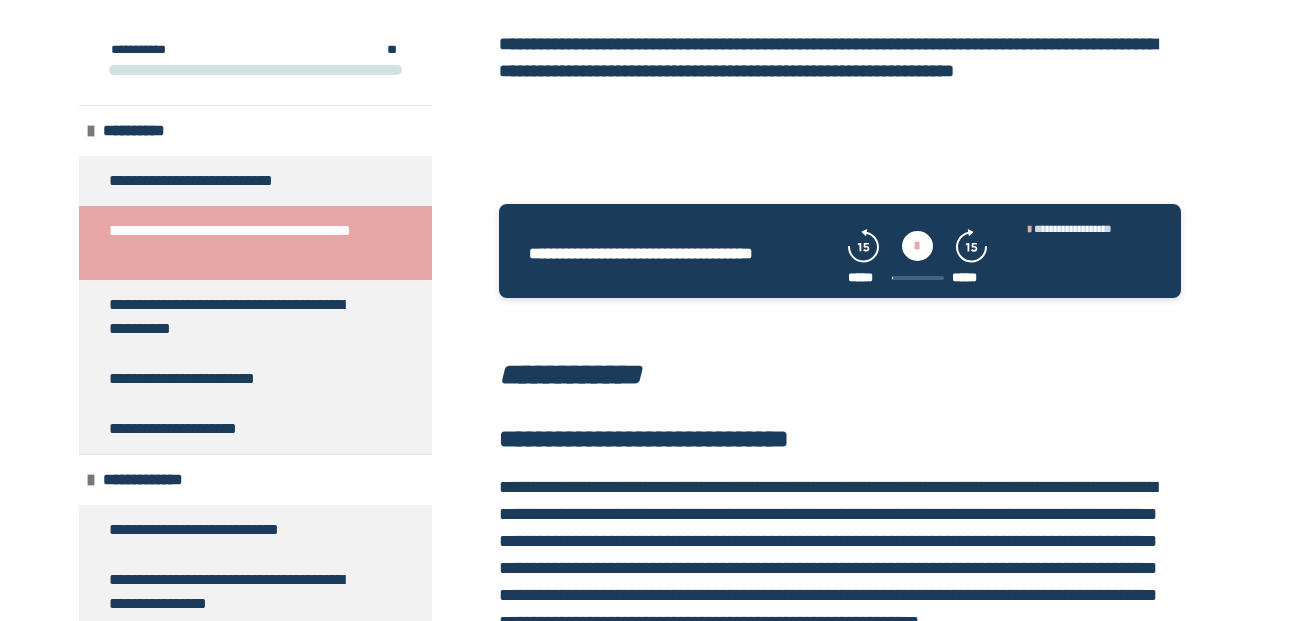 click on "**********" at bounding box center (1073, 228) 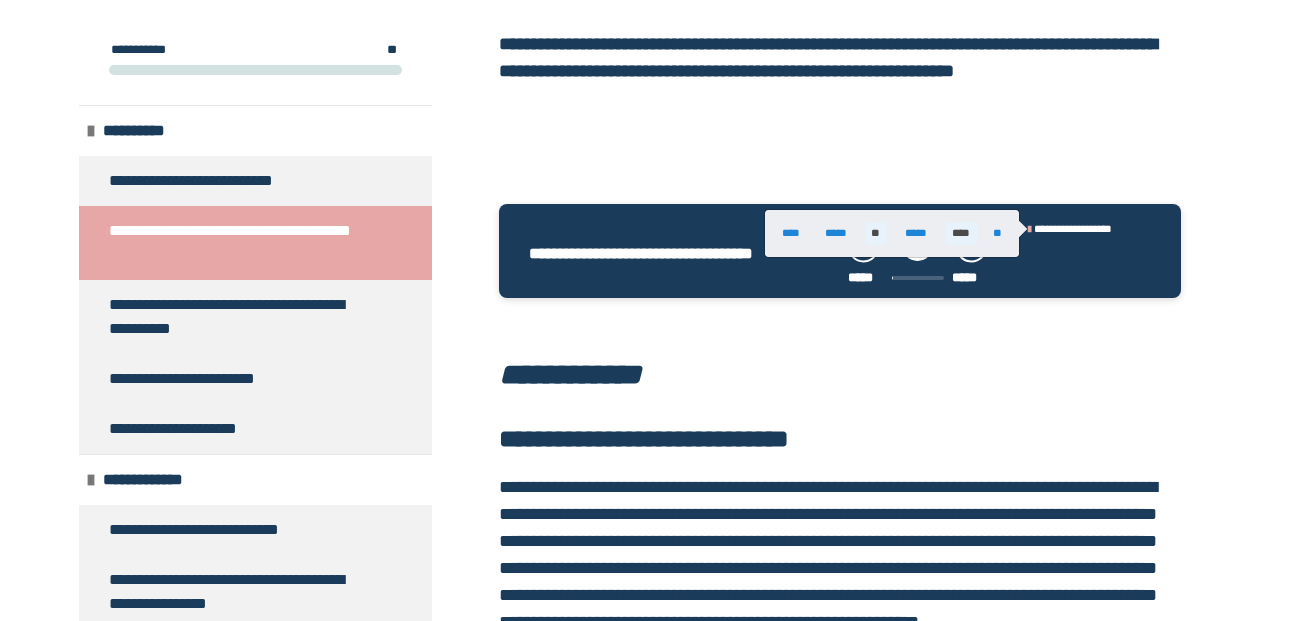 click on "****" at bounding box center [960, 233] 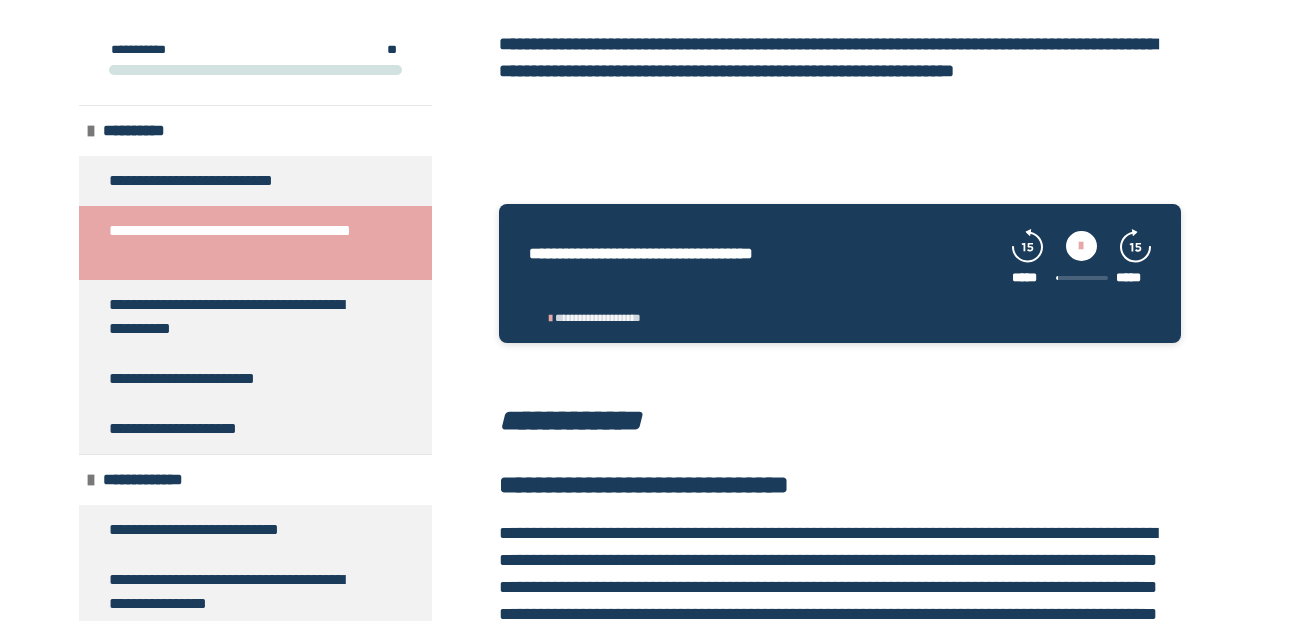click on "**********" at bounding box center [598, 317] 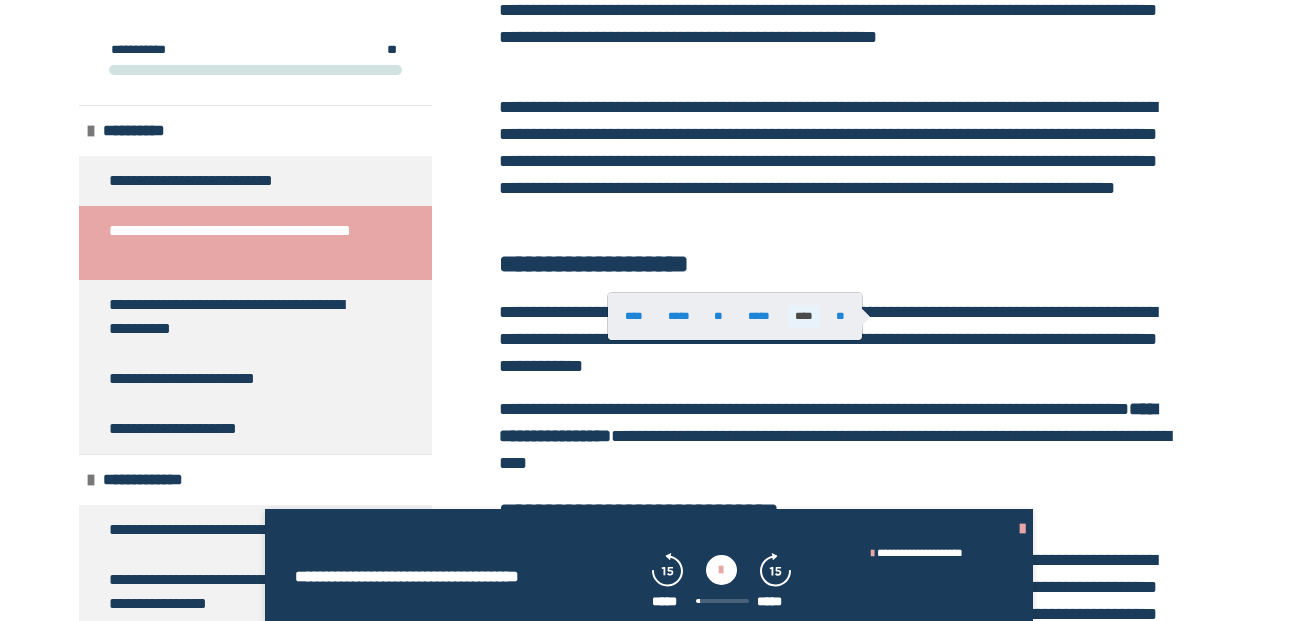 scroll, scrollTop: 1402, scrollLeft: 0, axis: vertical 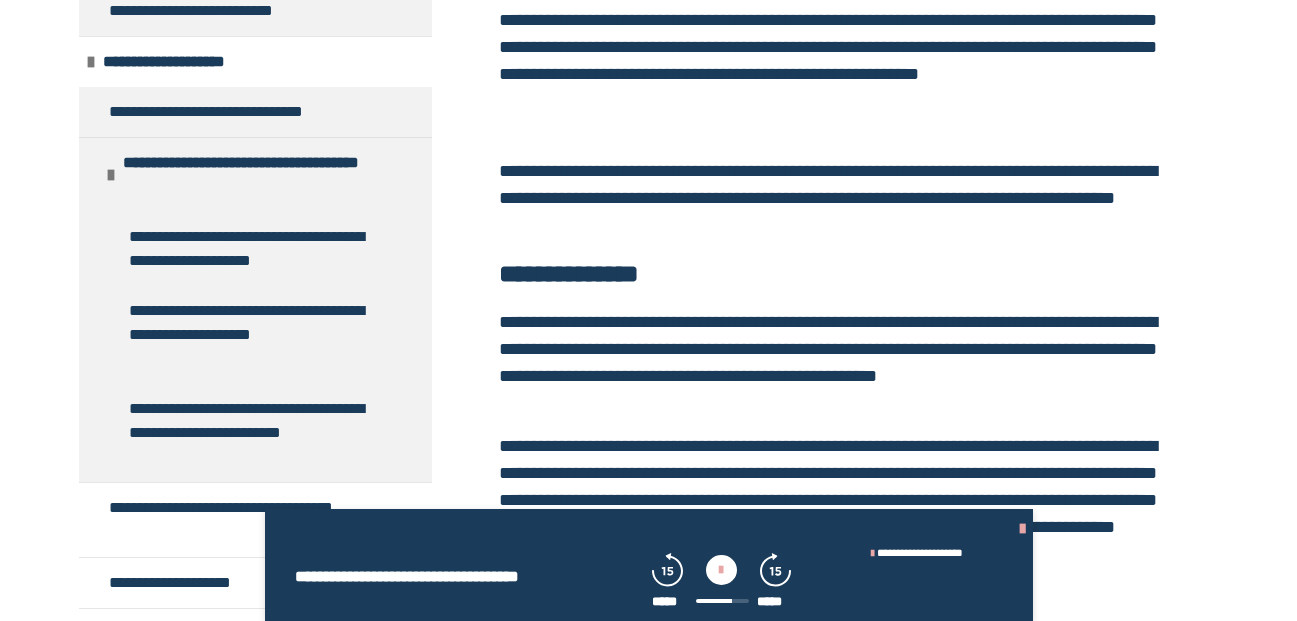 click at bounding box center (1022, 529) 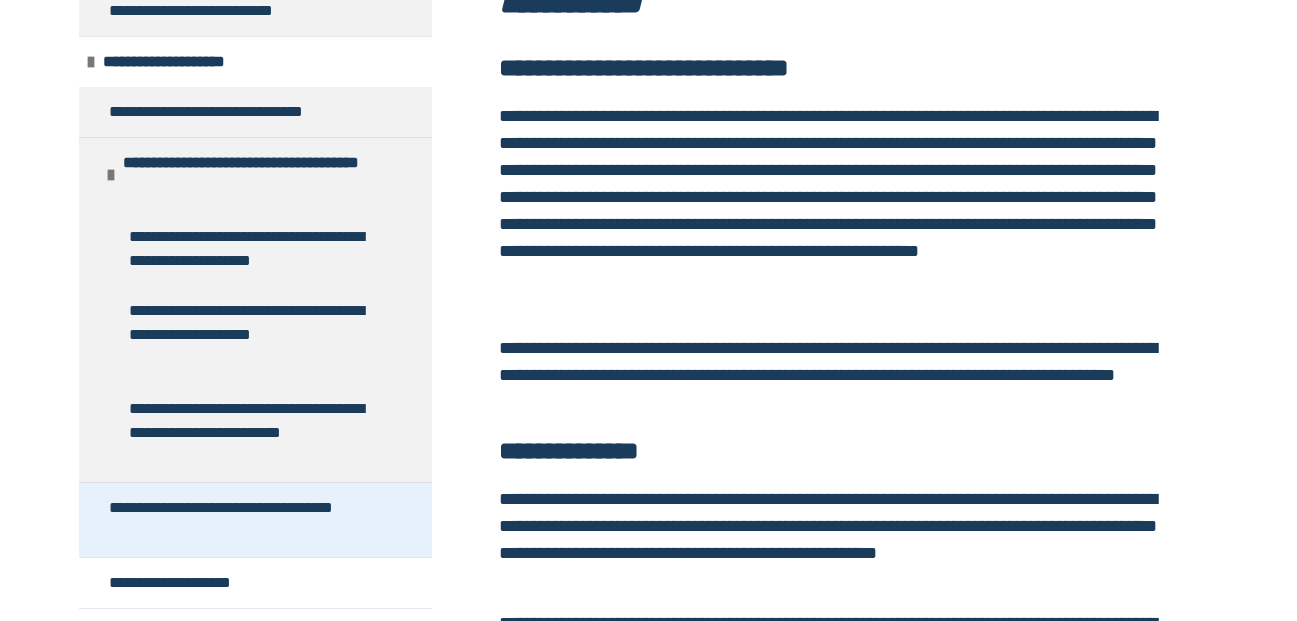 click on "**********" at bounding box center (240, 520) 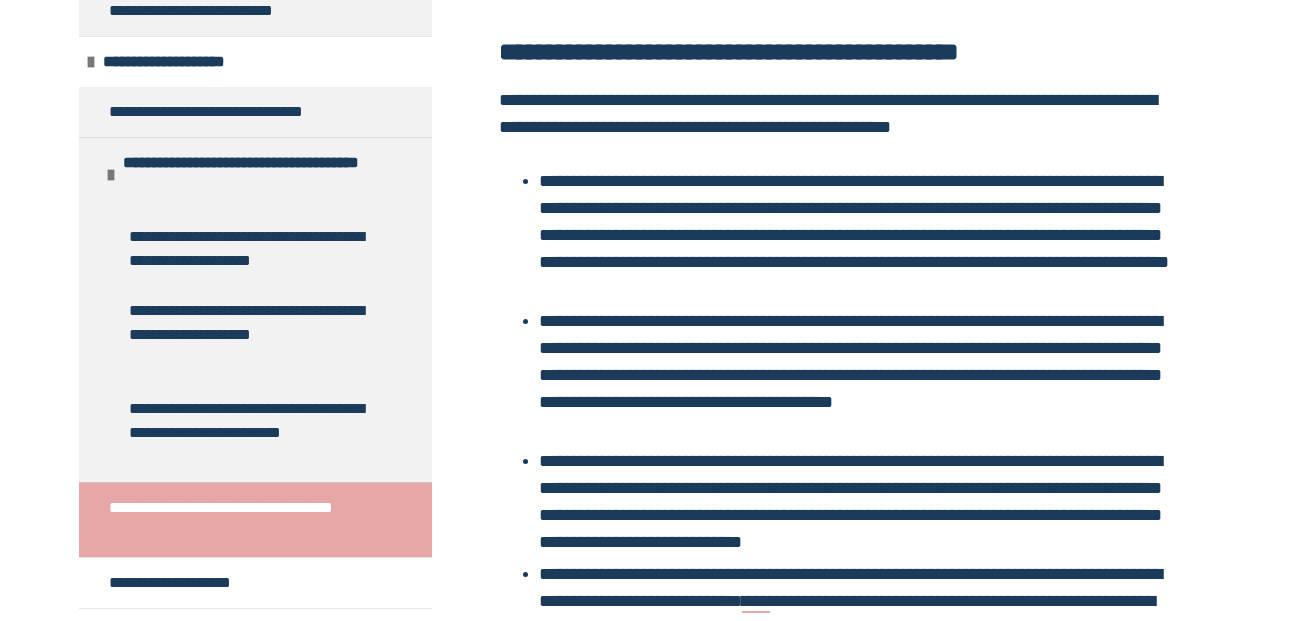 scroll, scrollTop: 663, scrollLeft: 0, axis: vertical 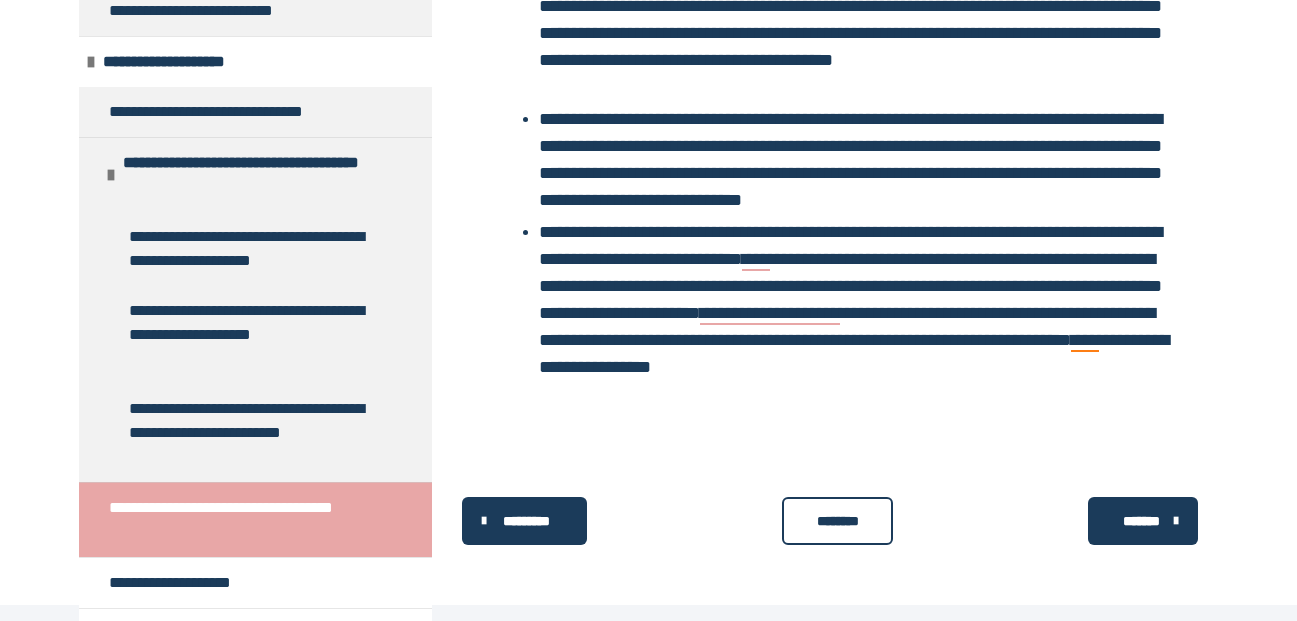 click on "********" at bounding box center (838, 521) 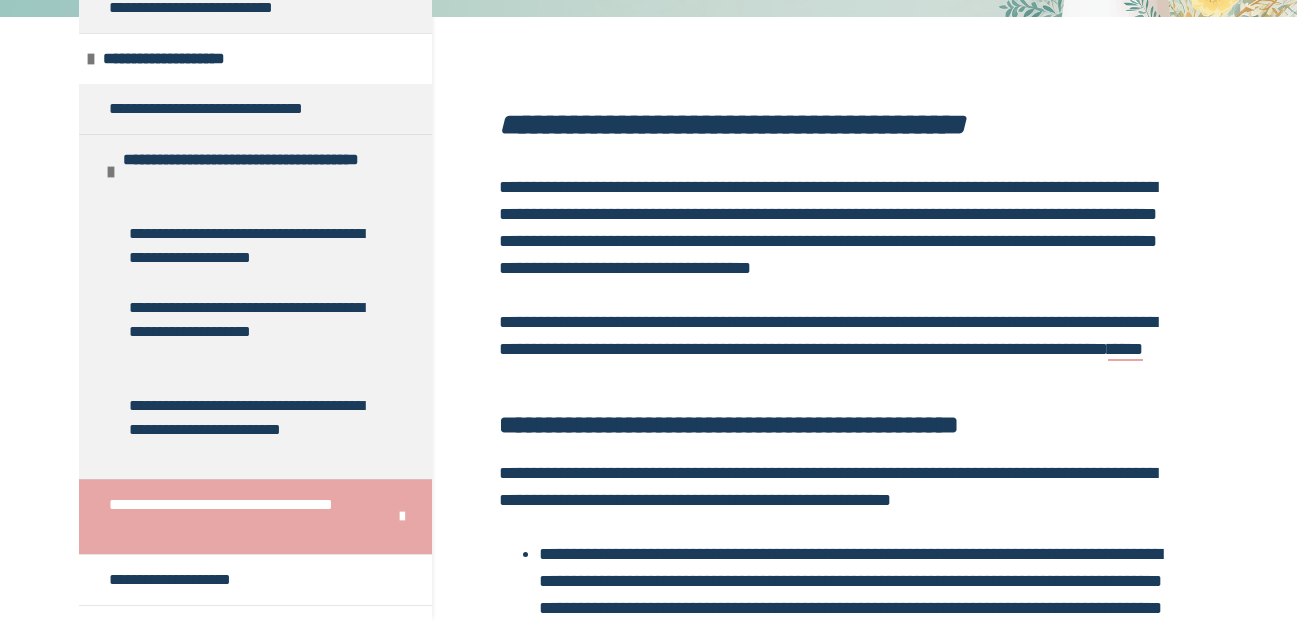 scroll, scrollTop: 0, scrollLeft: 0, axis: both 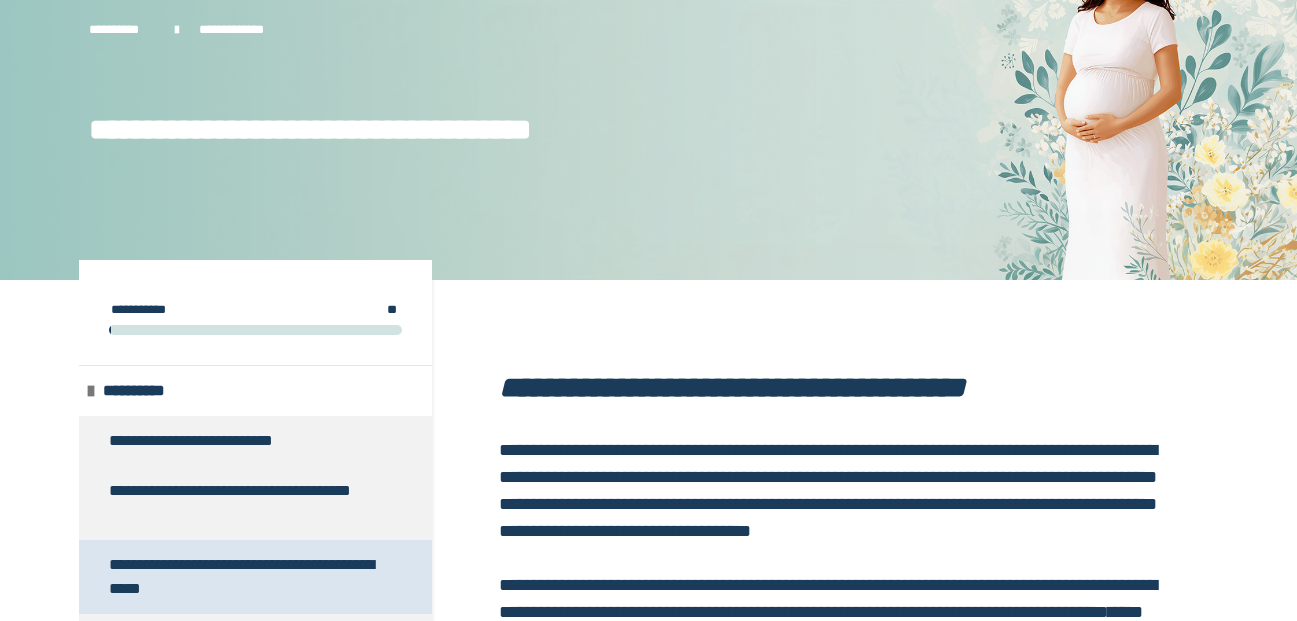 click on "**********" at bounding box center (247, 577) 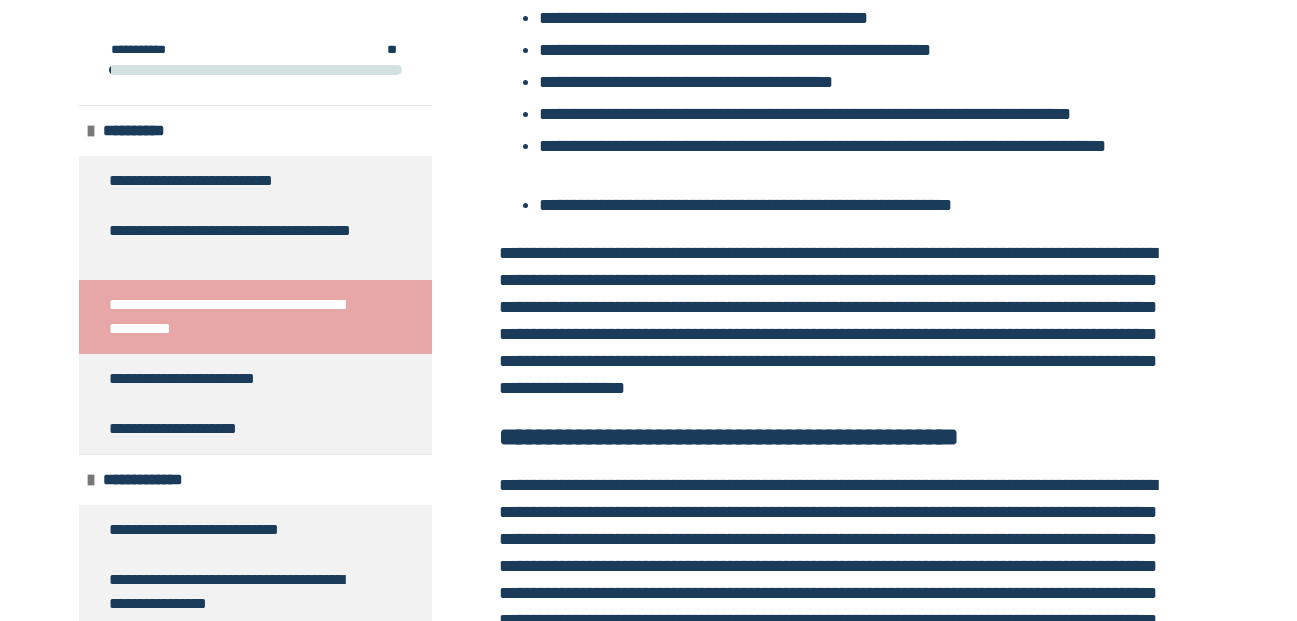 scroll, scrollTop: 2468, scrollLeft: 0, axis: vertical 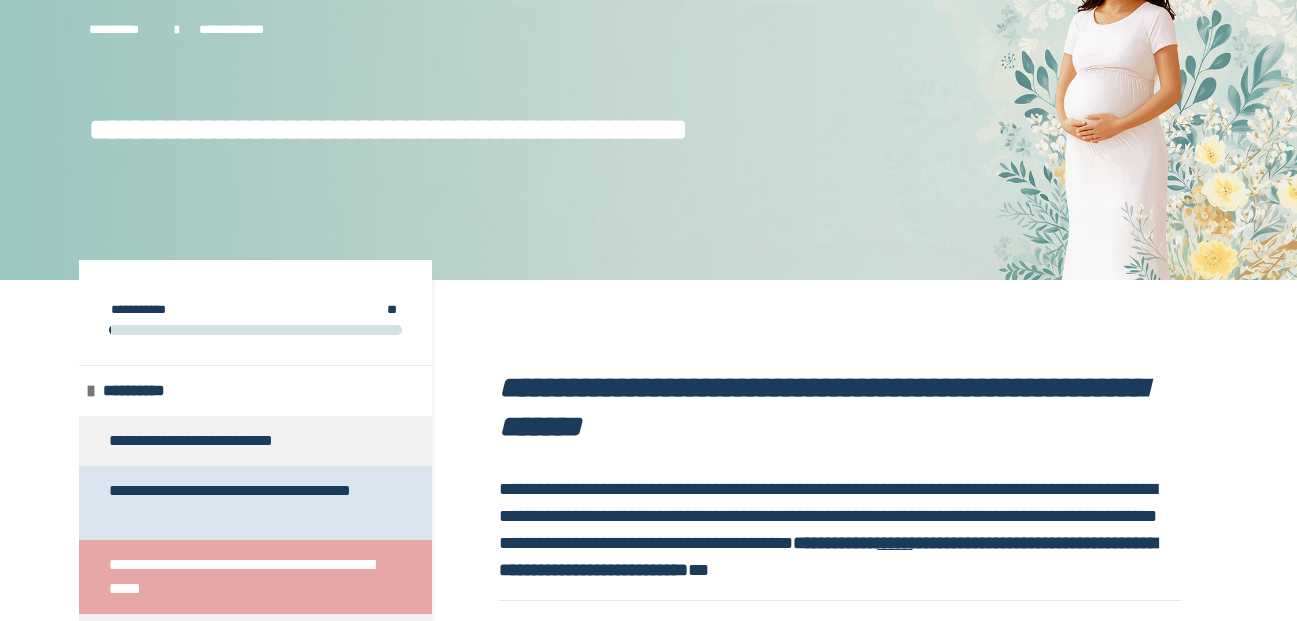 click on "**********" at bounding box center [247, 503] 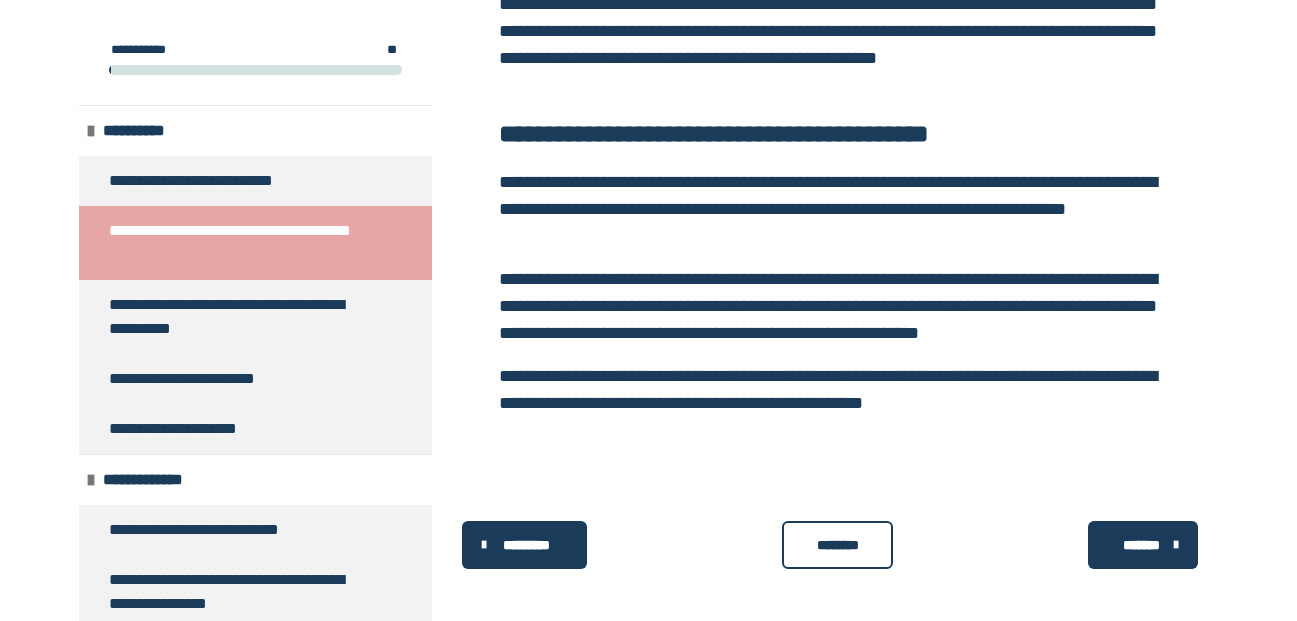 scroll, scrollTop: 2827, scrollLeft: 0, axis: vertical 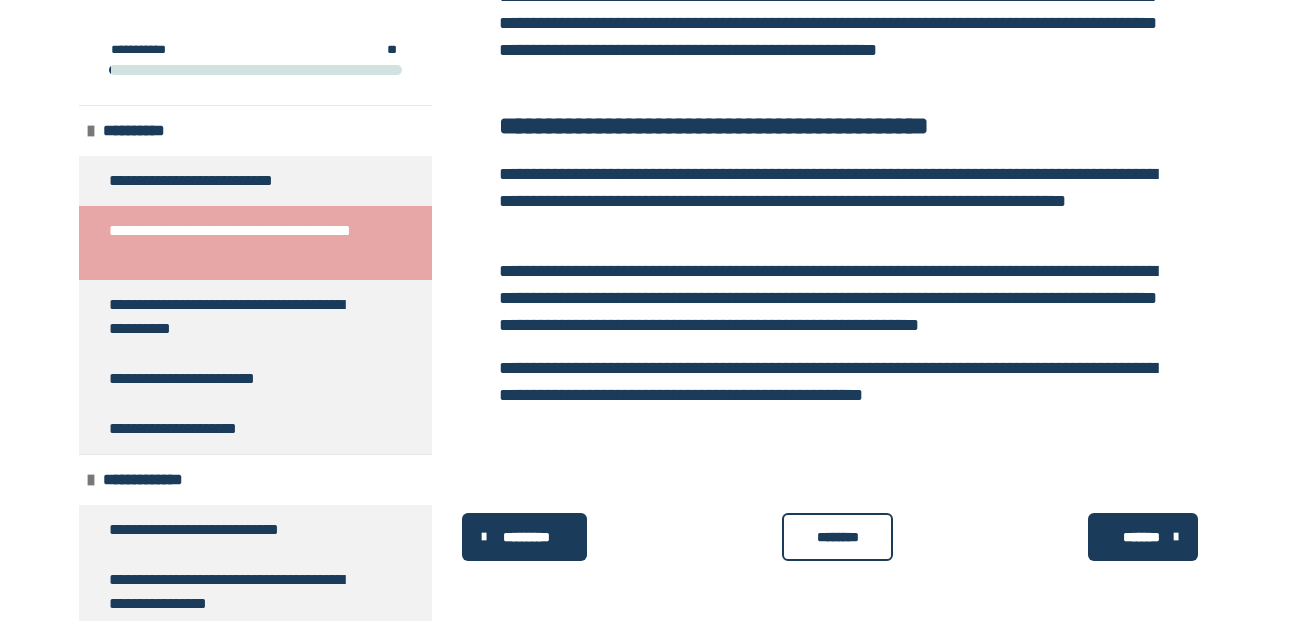 click on "********" at bounding box center (838, 537) 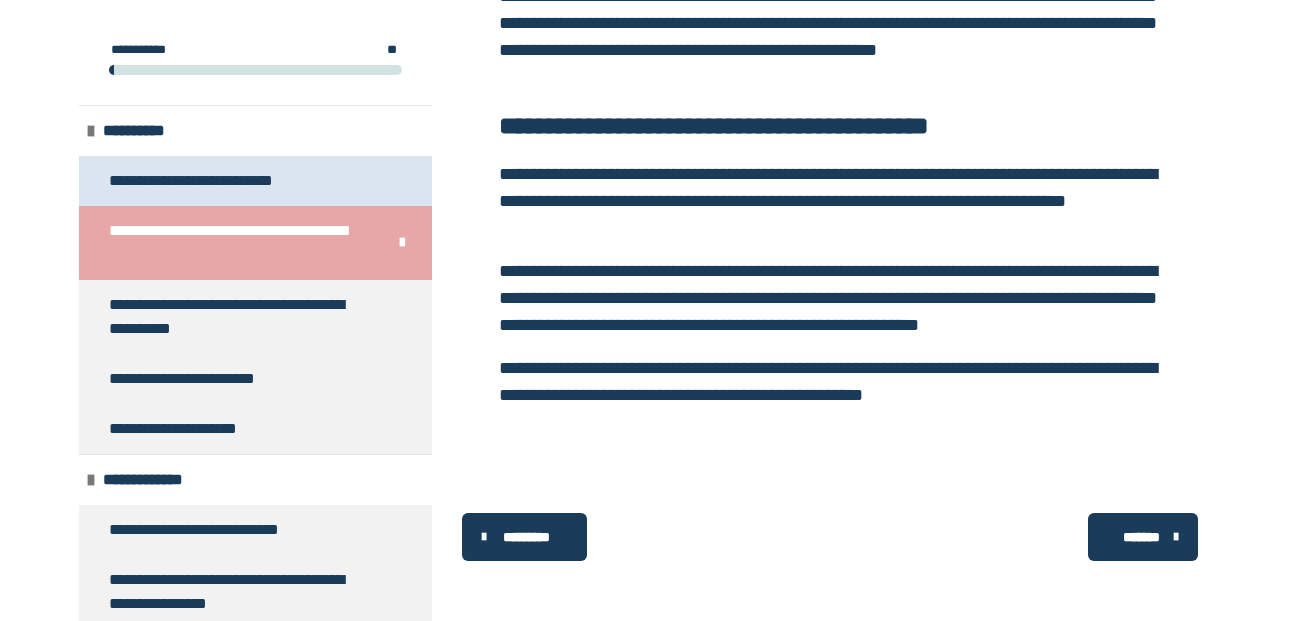 click on "**********" at bounding box center [216, 181] 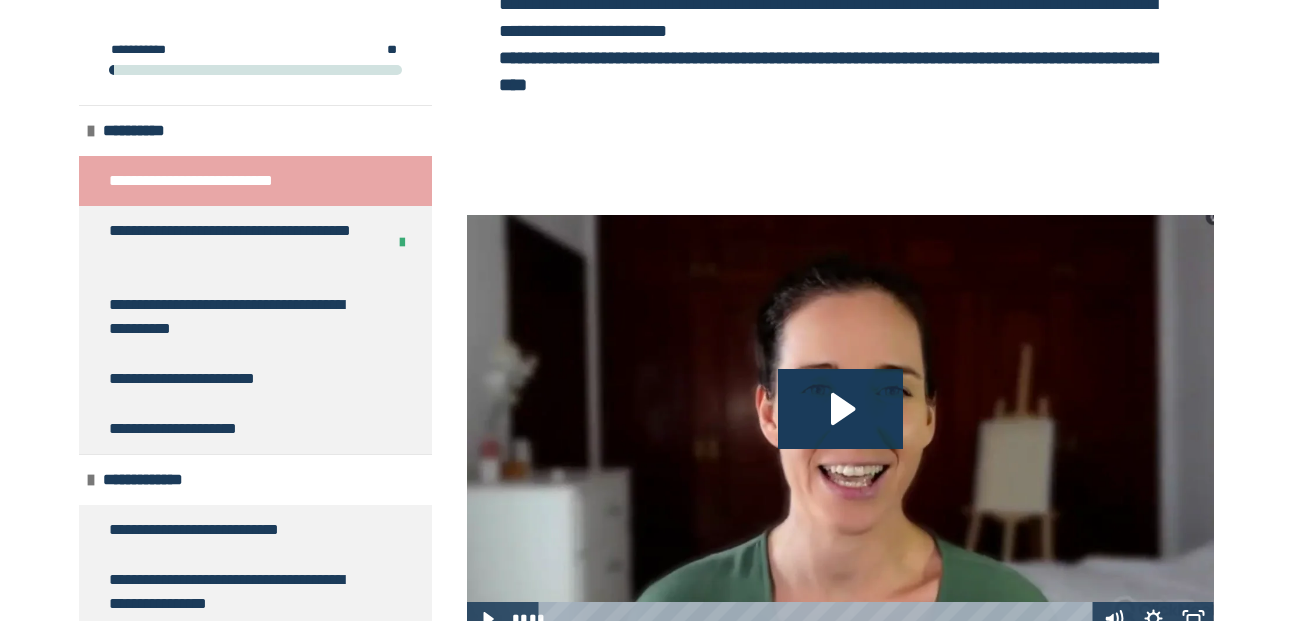 scroll, scrollTop: 971, scrollLeft: 0, axis: vertical 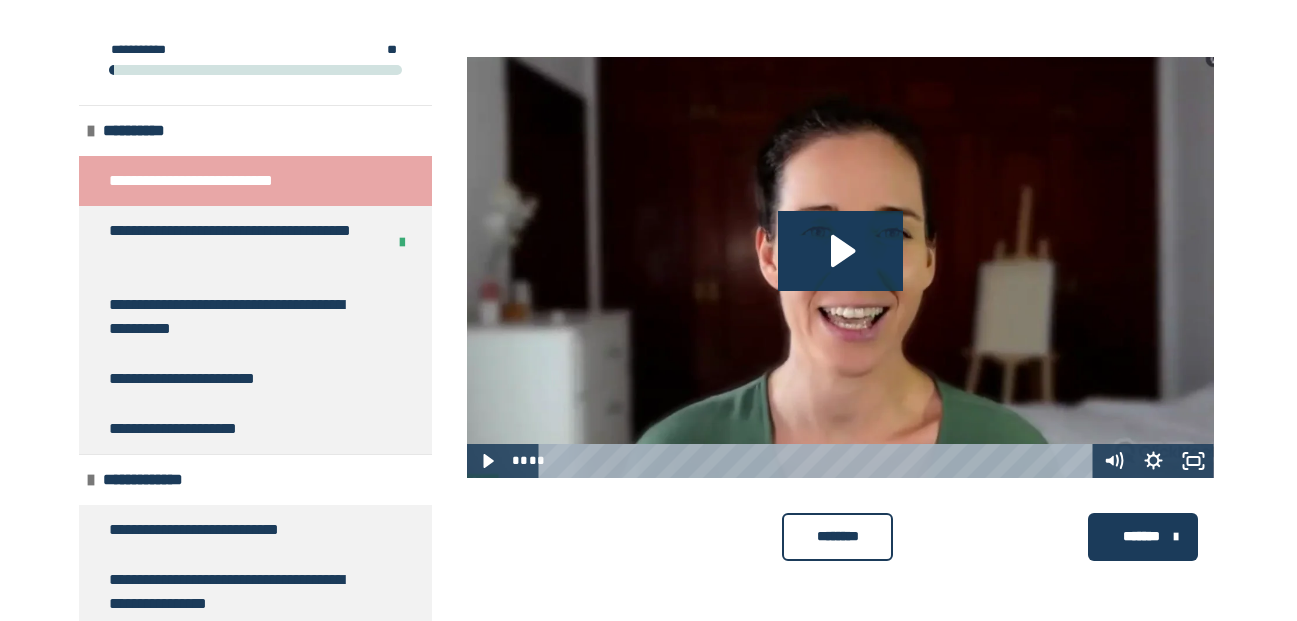 click on "********" at bounding box center [838, 536] 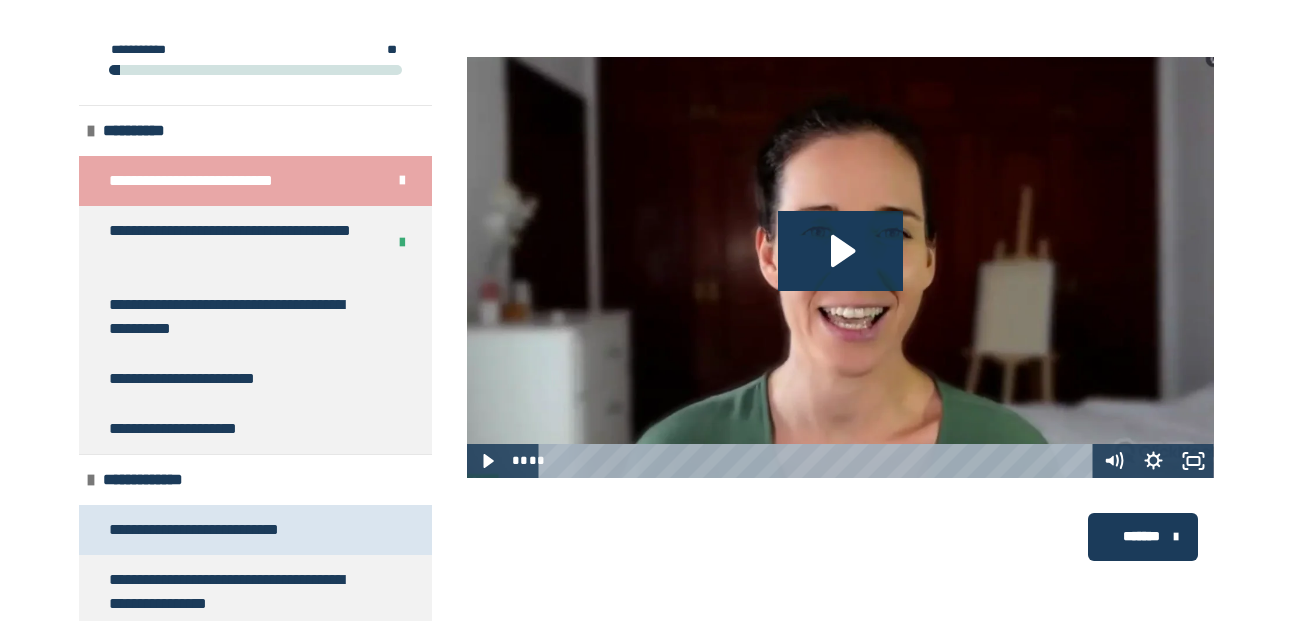 click on "**********" at bounding box center [210, 530] 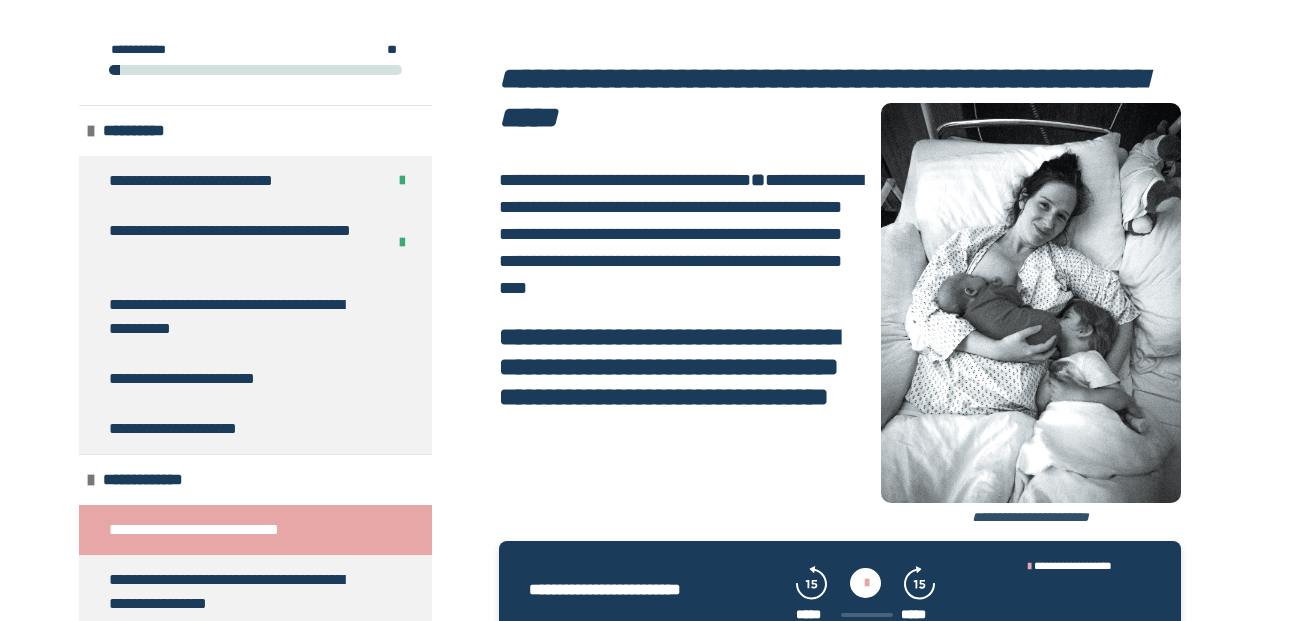 scroll, scrollTop: 284, scrollLeft: 0, axis: vertical 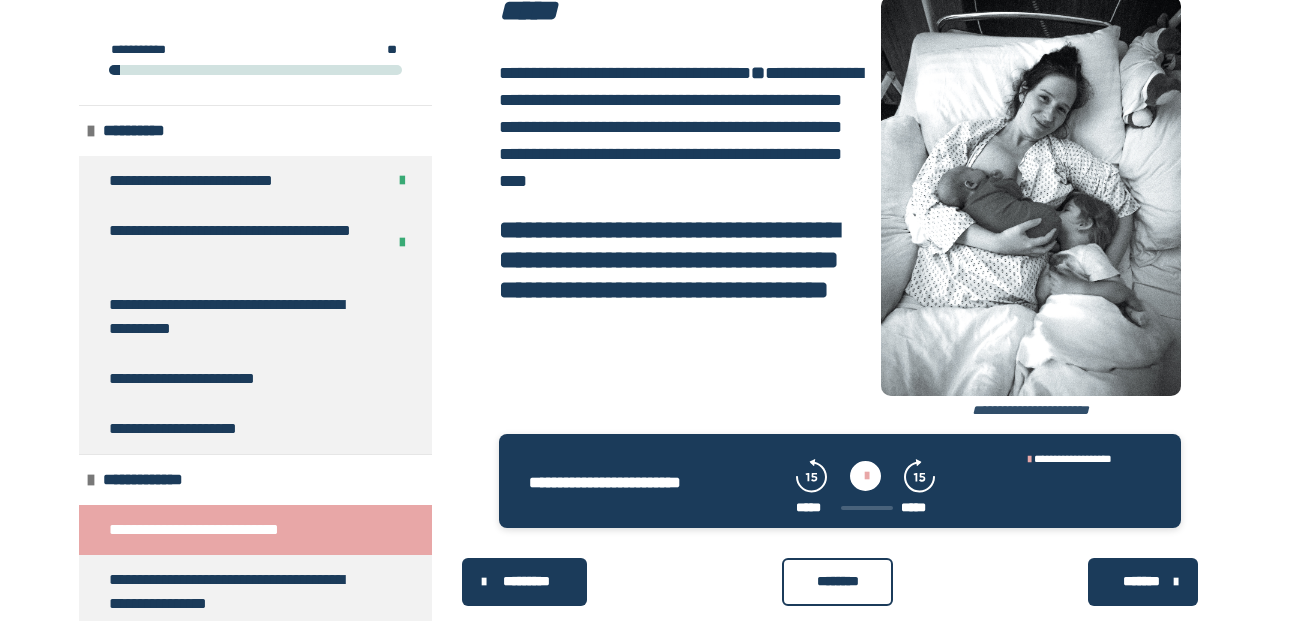 click at bounding box center (865, 476) 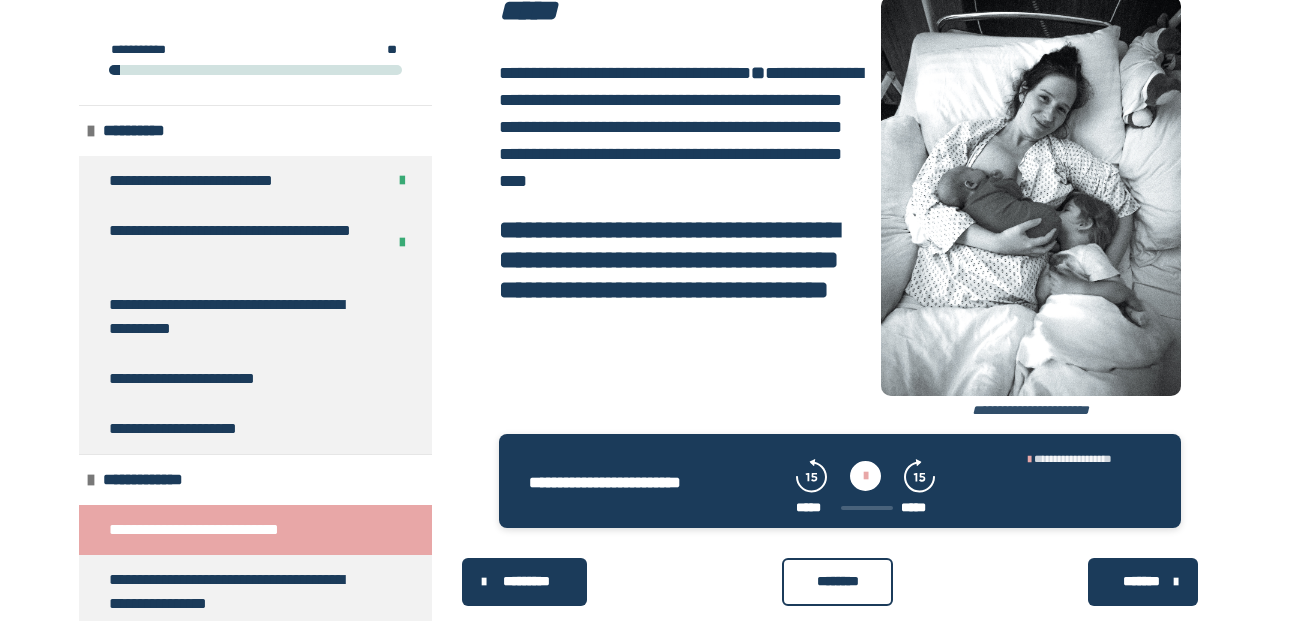 click on "**********" at bounding box center (1073, 458) 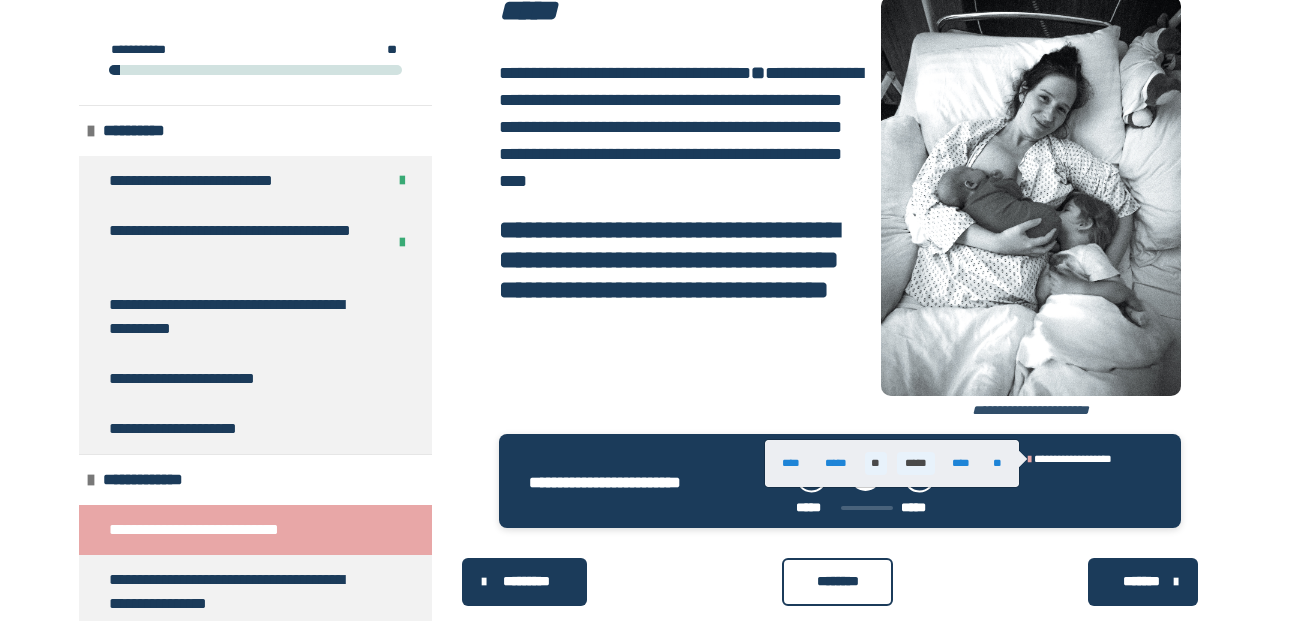 click on "*****" at bounding box center [916, 463] 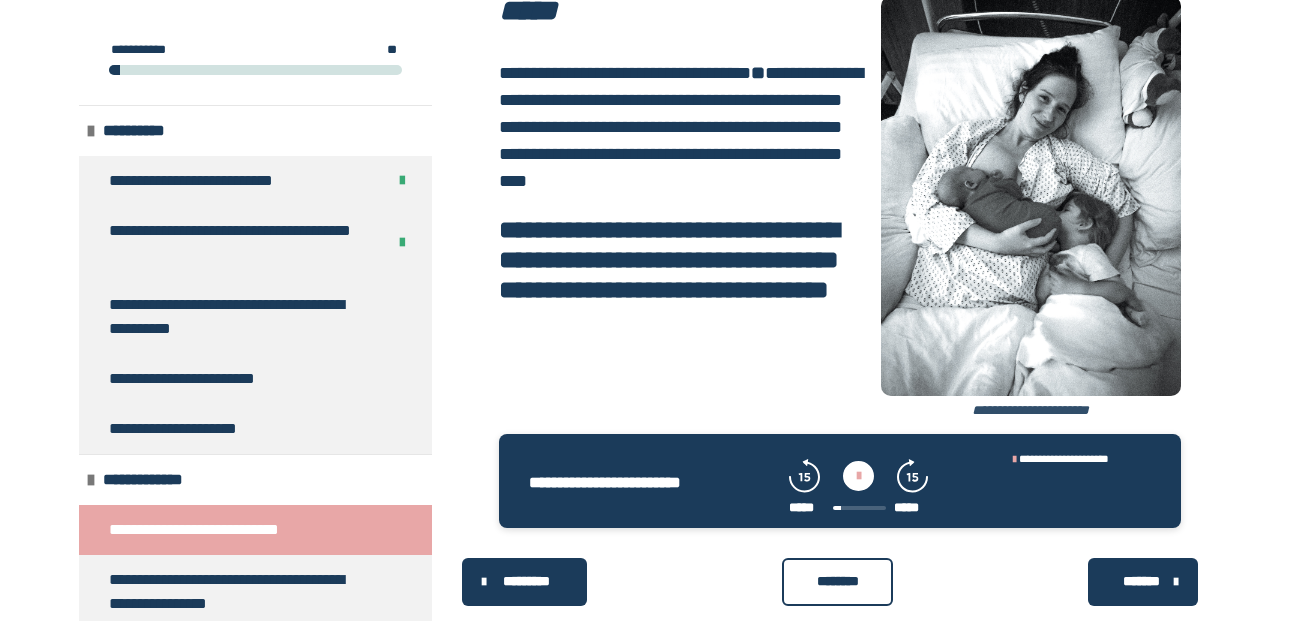 click on "**********" at bounding box center [840, 208] 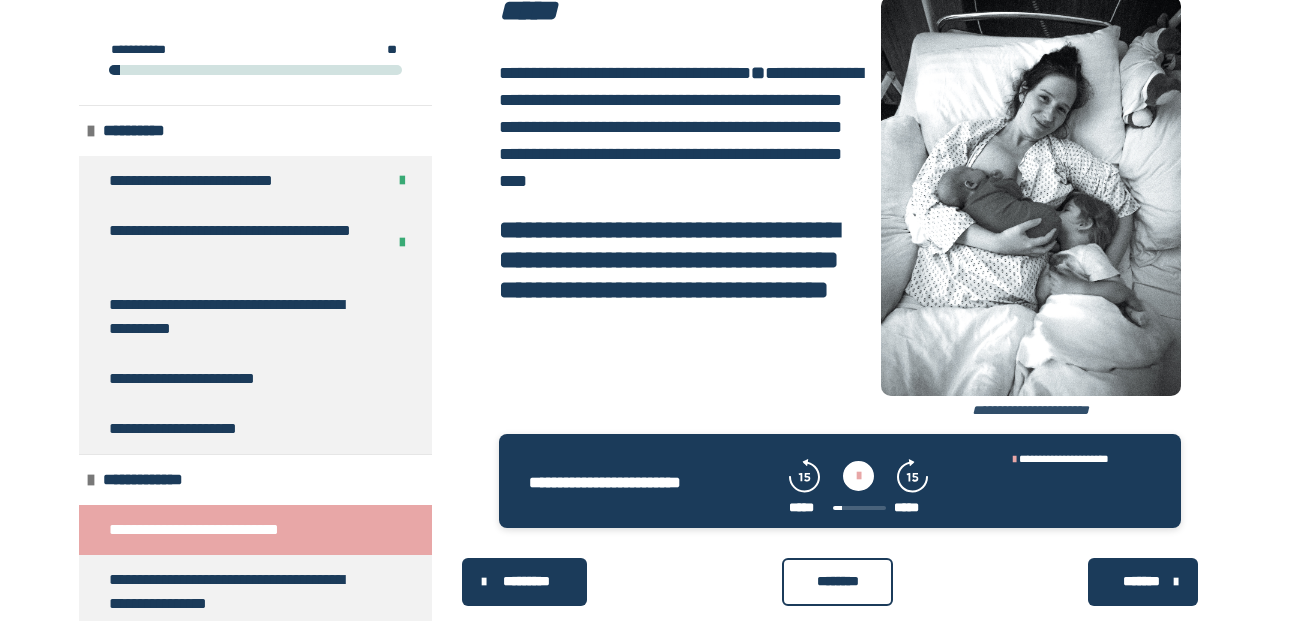 scroll, scrollTop: 433, scrollLeft: 0, axis: vertical 